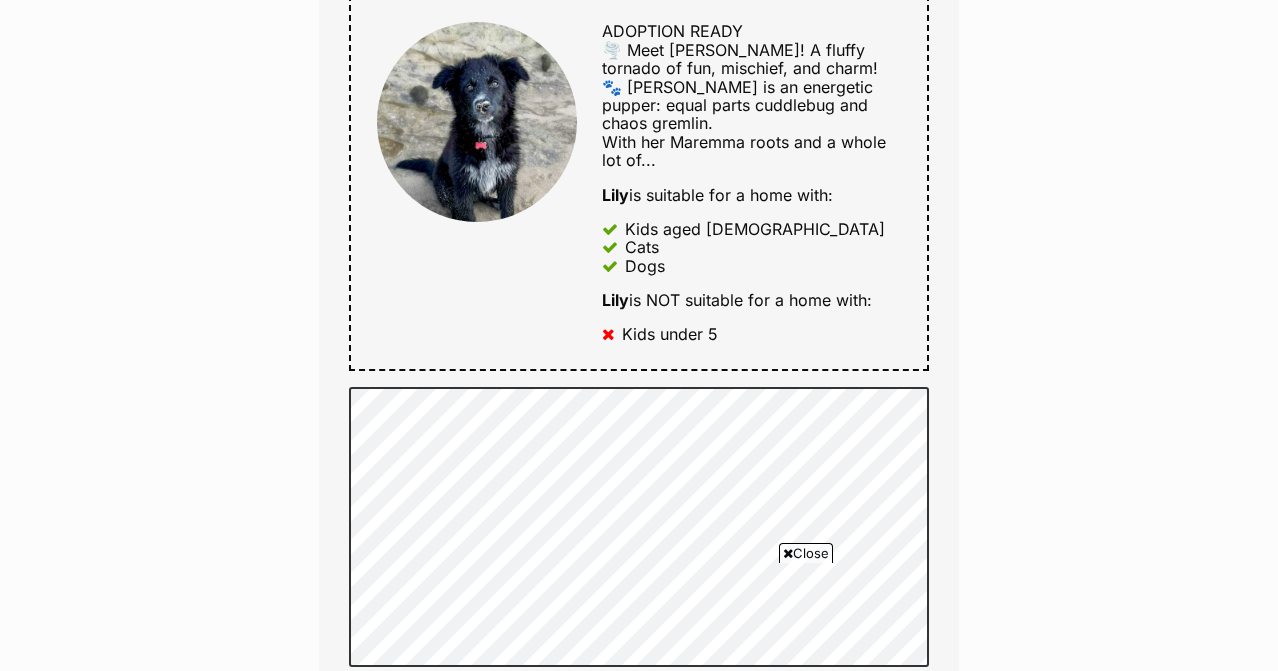 scroll, scrollTop: 913, scrollLeft: 0, axis: vertical 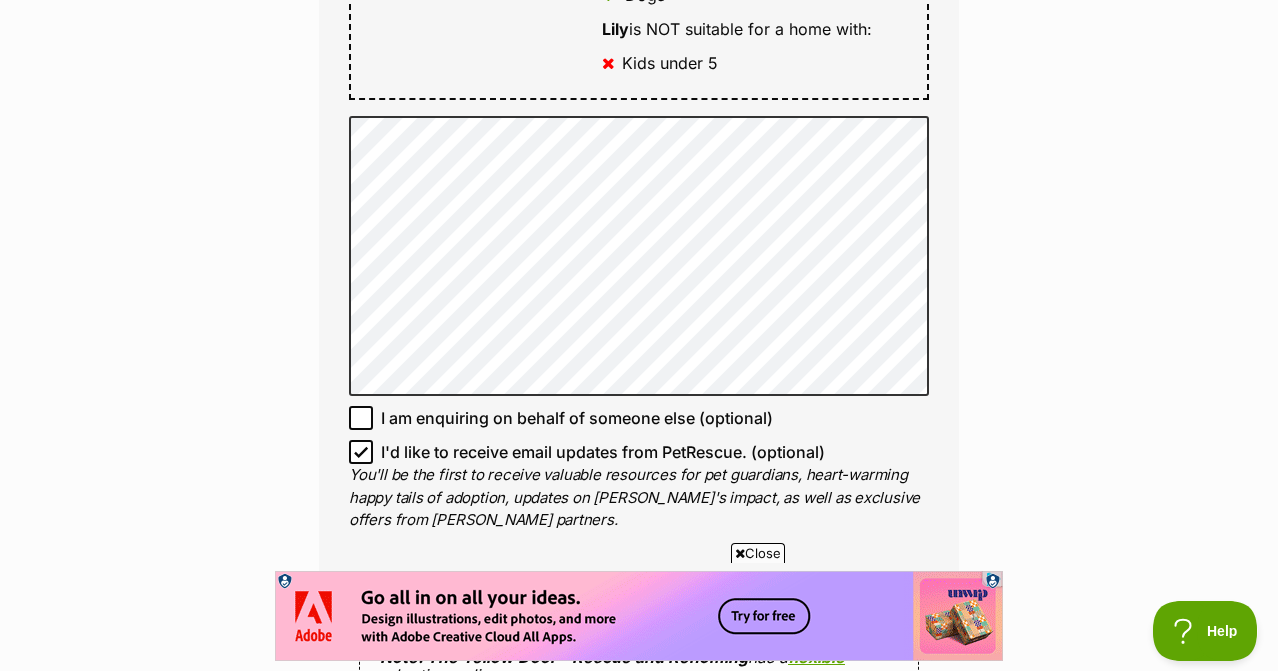click 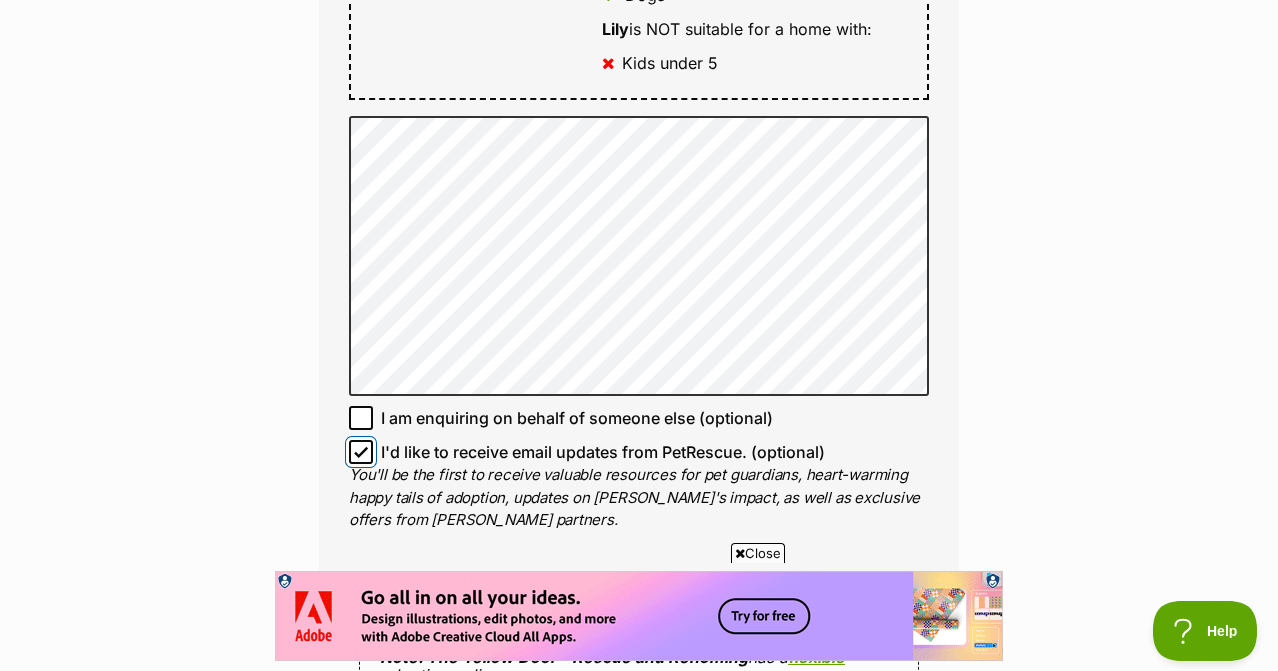 click on "I'd like to receive email updates from PetRescue. (optional)" at bounding box center [361, 452] 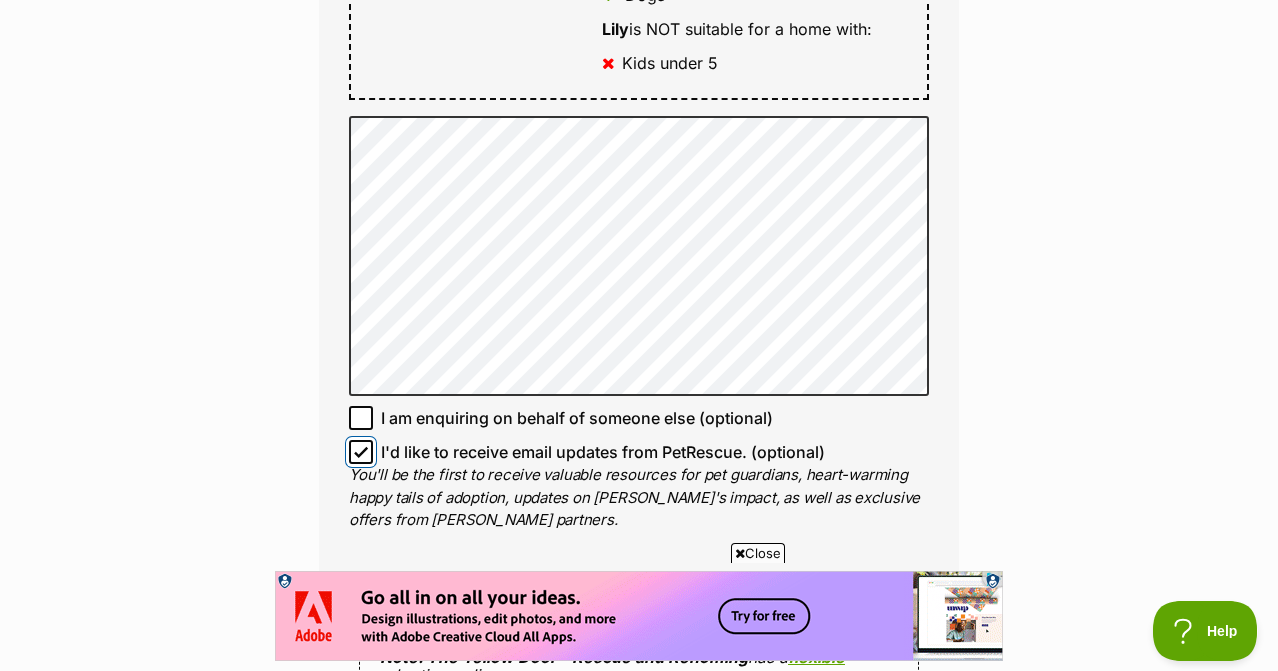 checkbox on "false" 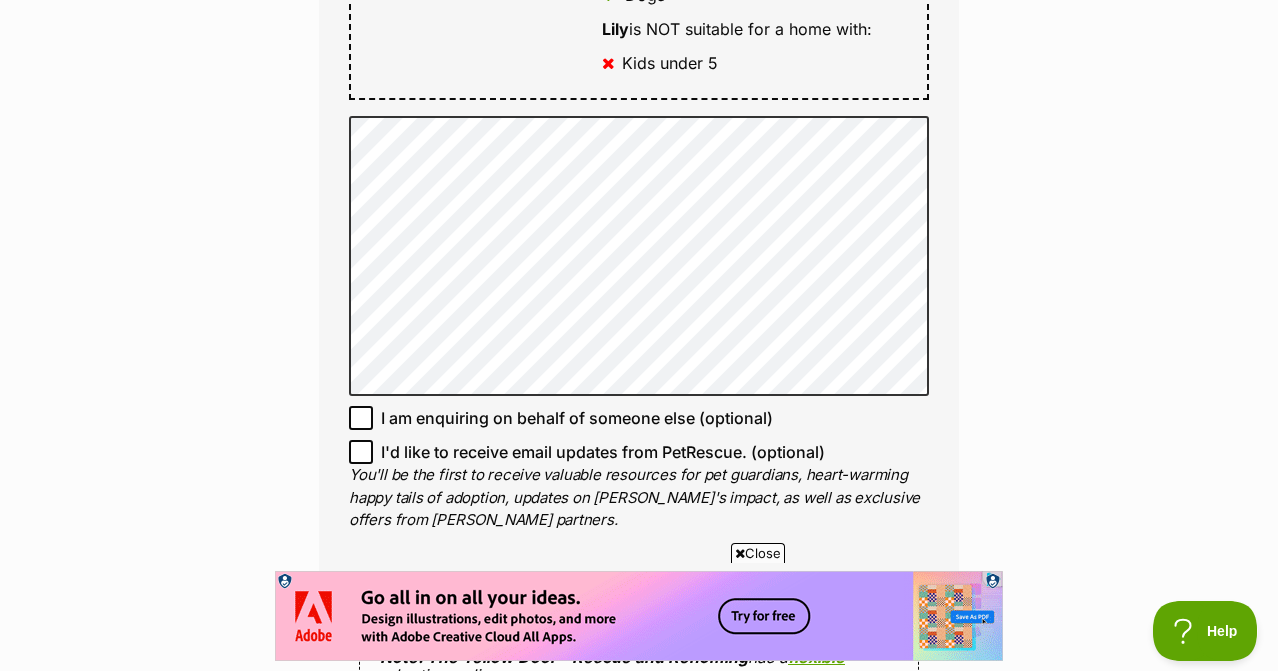 click on "Enquire about  Lily
Want to increase your chances of a successful enquiry?
Update your adopter profile now!
Full name Isobel Collins
Email
We require this to be able to send you communications regarding your pet enquiry.
isobelcollins98@gmail.com
Phone number United States +1 United Kingdom +44 Afghanistan (‫افغانستان‬‎) +93 Albania (Shqipëri) +355 Algeria (‫الجزائر‬‎) +213 American Samoa +1684 Andorra +376 Angola +244 Anguilla +1264 Antigua and Barbuda +1268 Argentina +54 Armenia (Հայաստան) +374 Aruba +297 Australia +61 Austria (Österreich) +43 Azerbaijan (Azərbaycan) +994 Bahamas +1242 Bahrain (‫البحرين‬‎) +973 Bangladesh (বাংলাদেশ) +880 Barbados +1246 Belarus (Беларусь) +375 Belgium (België) +32 Belize +501 Benin (Bénin) +229 Bermuda +1441 Bhutan (འབྲུག) +975 Bolivia +591 Bosnia and Herzegovina (Босна и Херцеговина) +387 Botswana +267 Brazil (Brasil) +55" at bounding box center [639, 189] 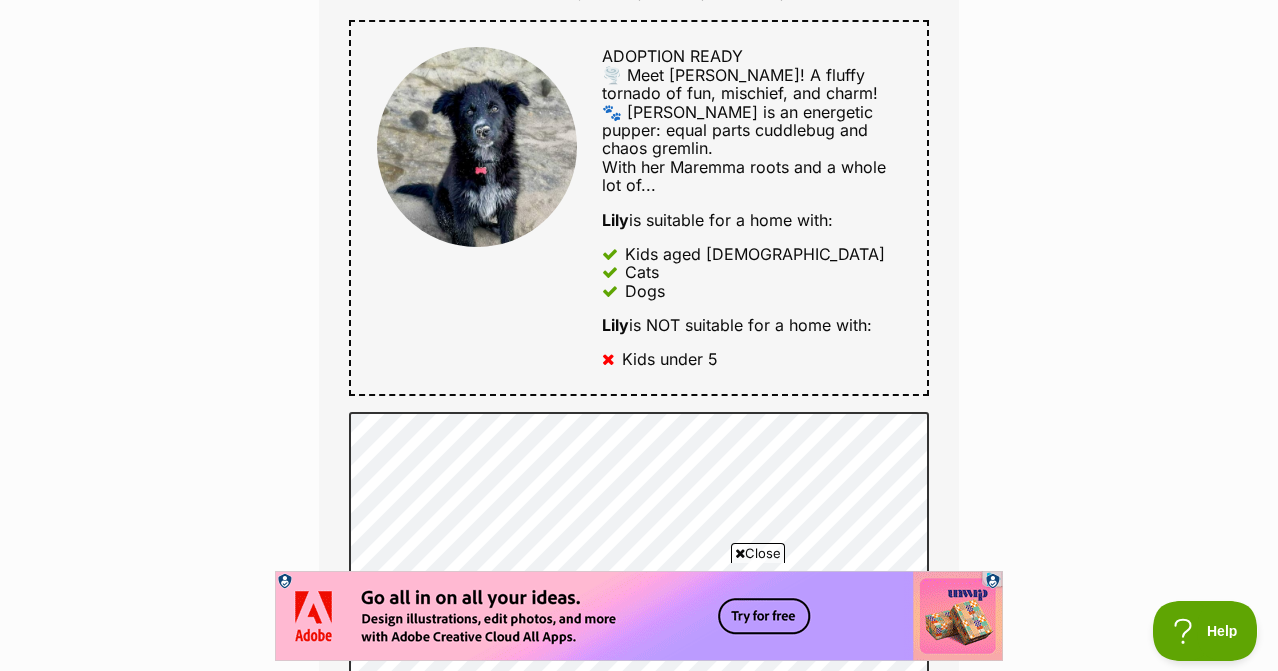 scroll, scrollTop: 1315, scrollLeft: 0, axis: vertical 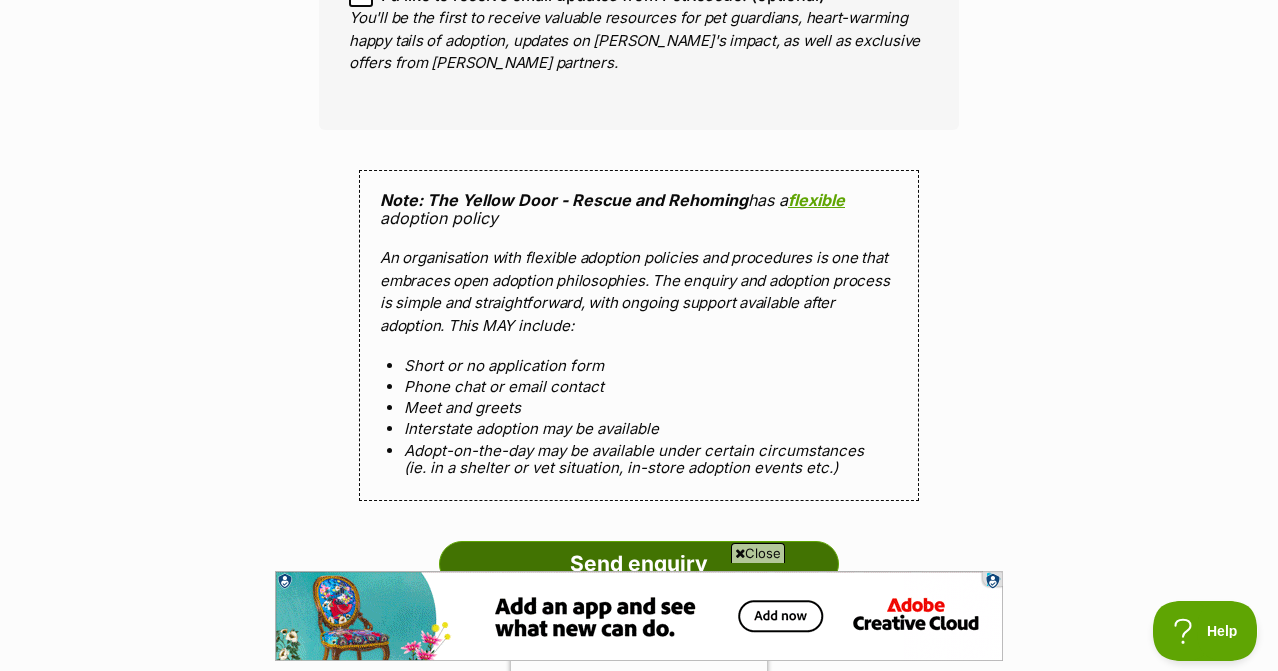 click on "Send enquiry" at bounding box center (639, 564) 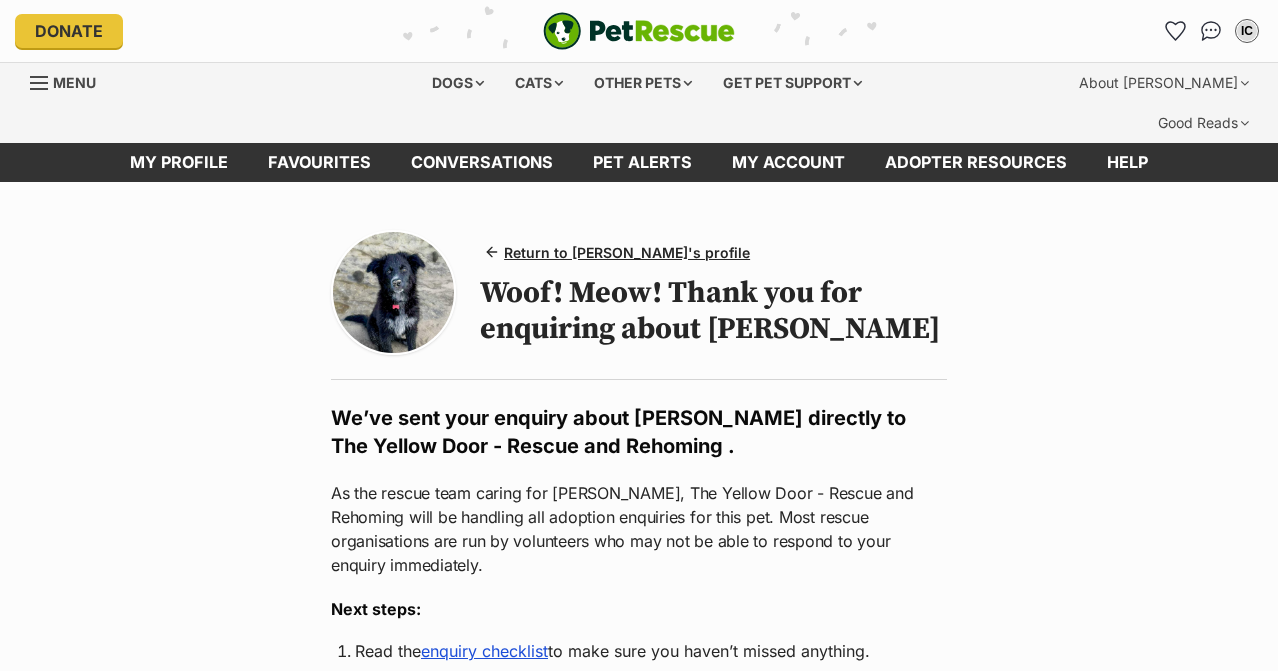 scroll, scrollTop: 0, scrollLeft: 0, axis: both 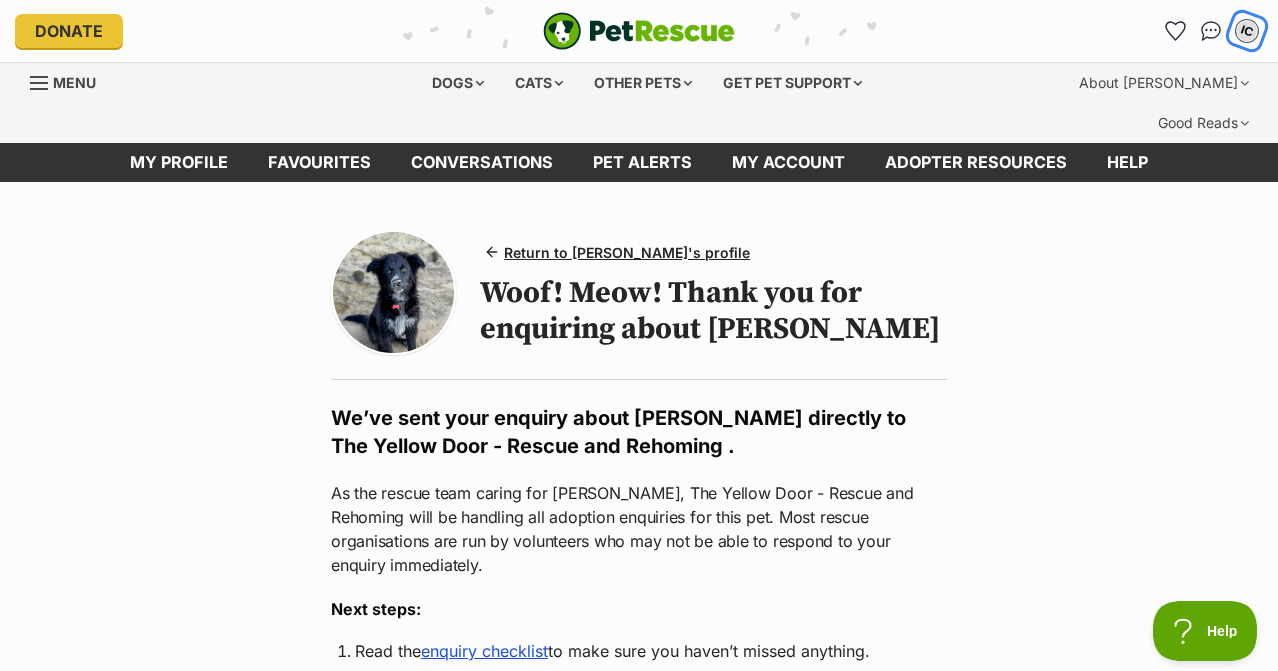 click on "IC" at bounding box center [1247, 31] 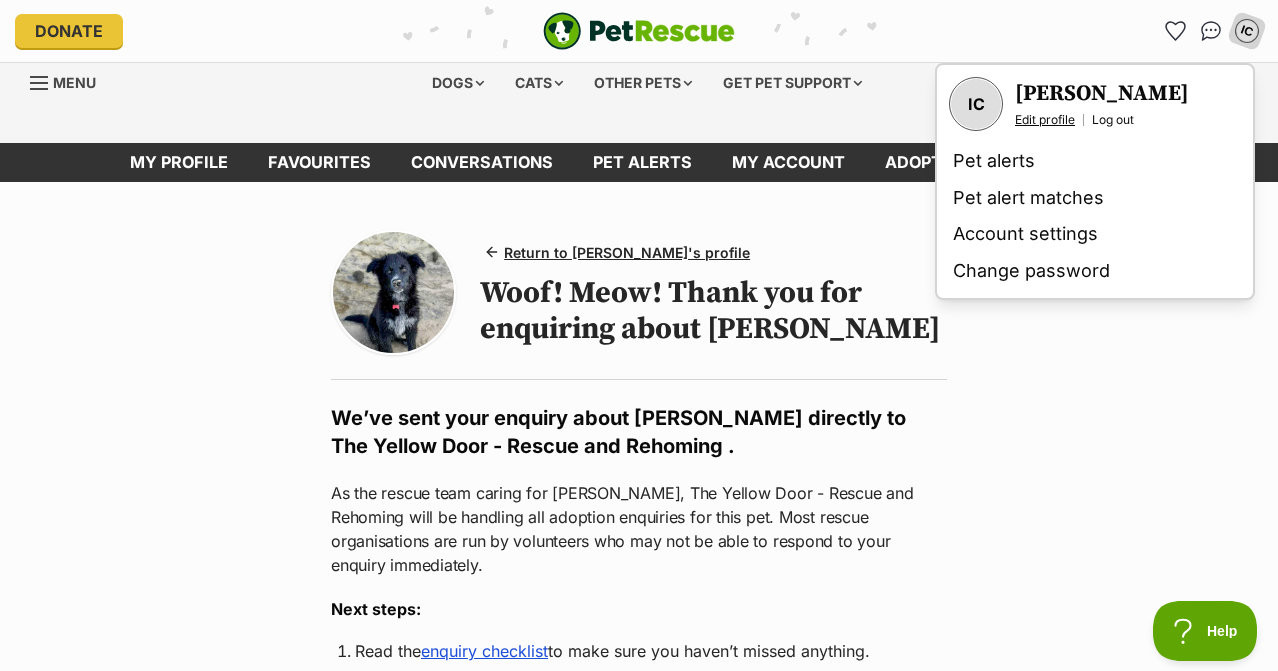 click on "Edit profile" at bounding box center (1045, 120) 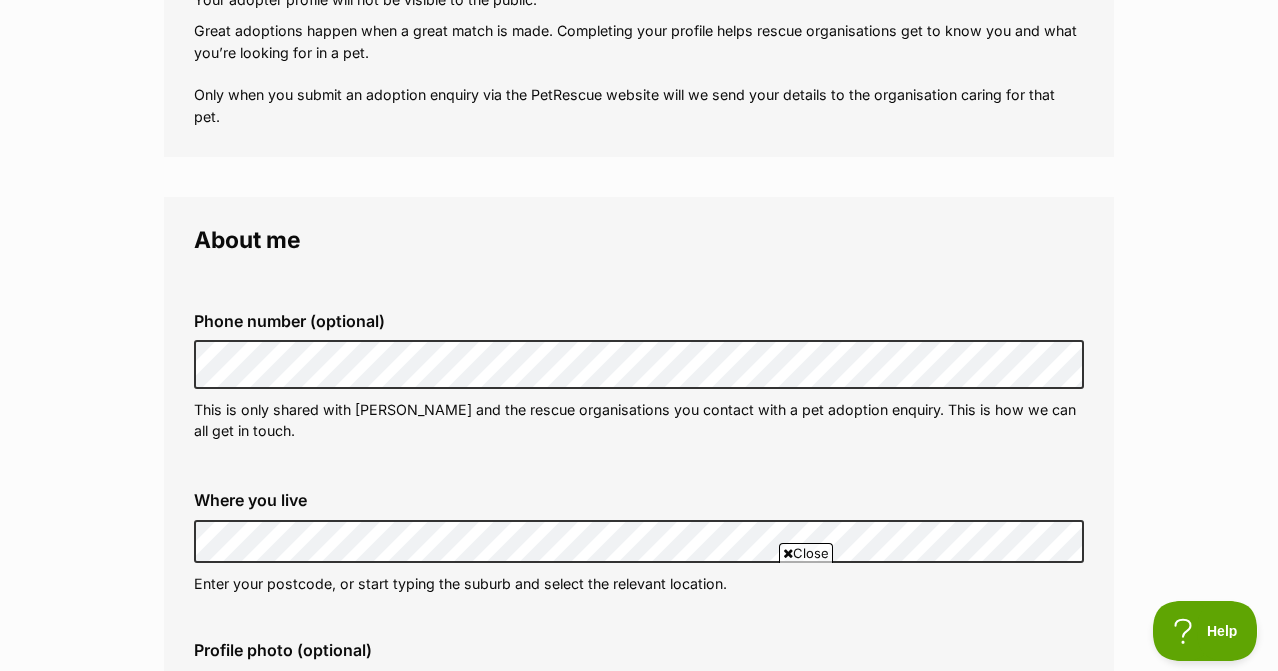 scroll, scrollTop: 475, scrollLeft: 0, axis: vertical 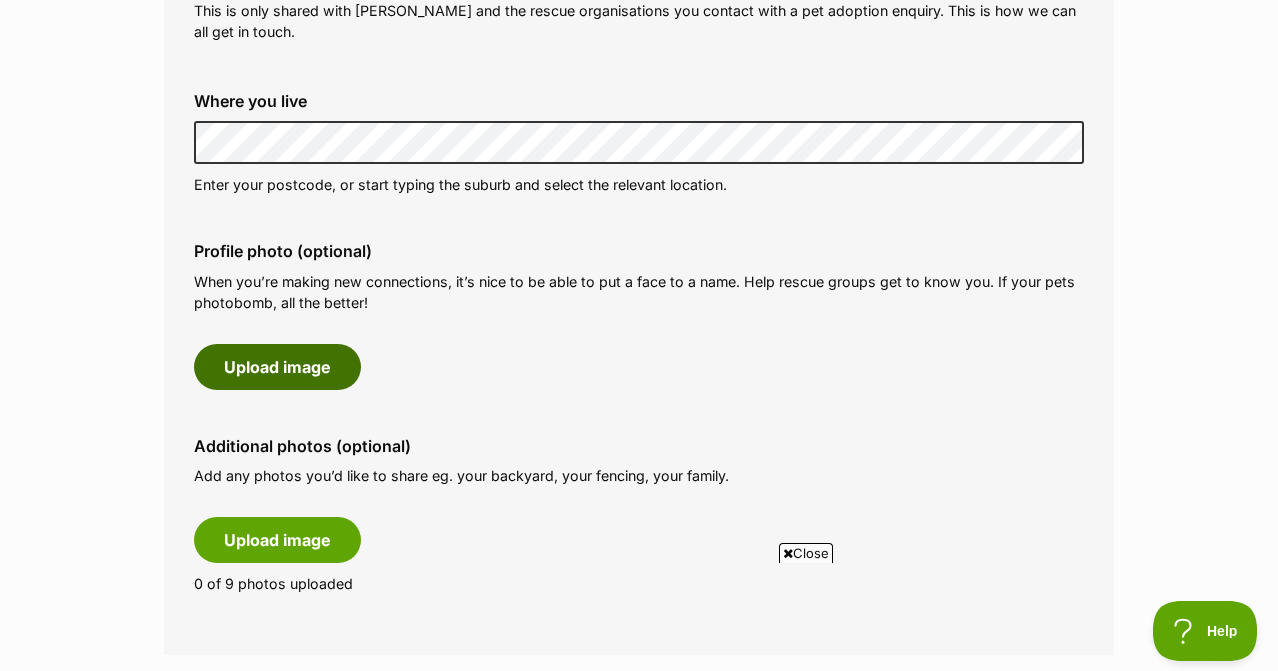 click on "Upload image" at bounding box center [277, 367] 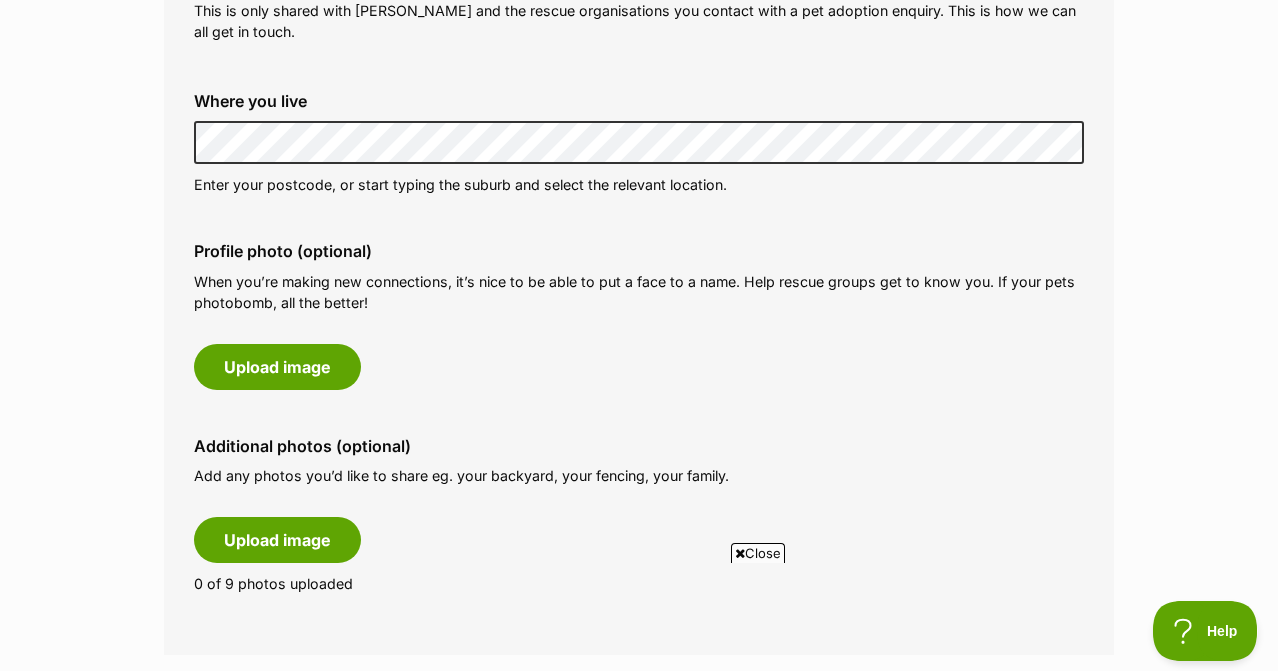 scroll, scrollTop: 0, scrollLeft: 0, axis: both 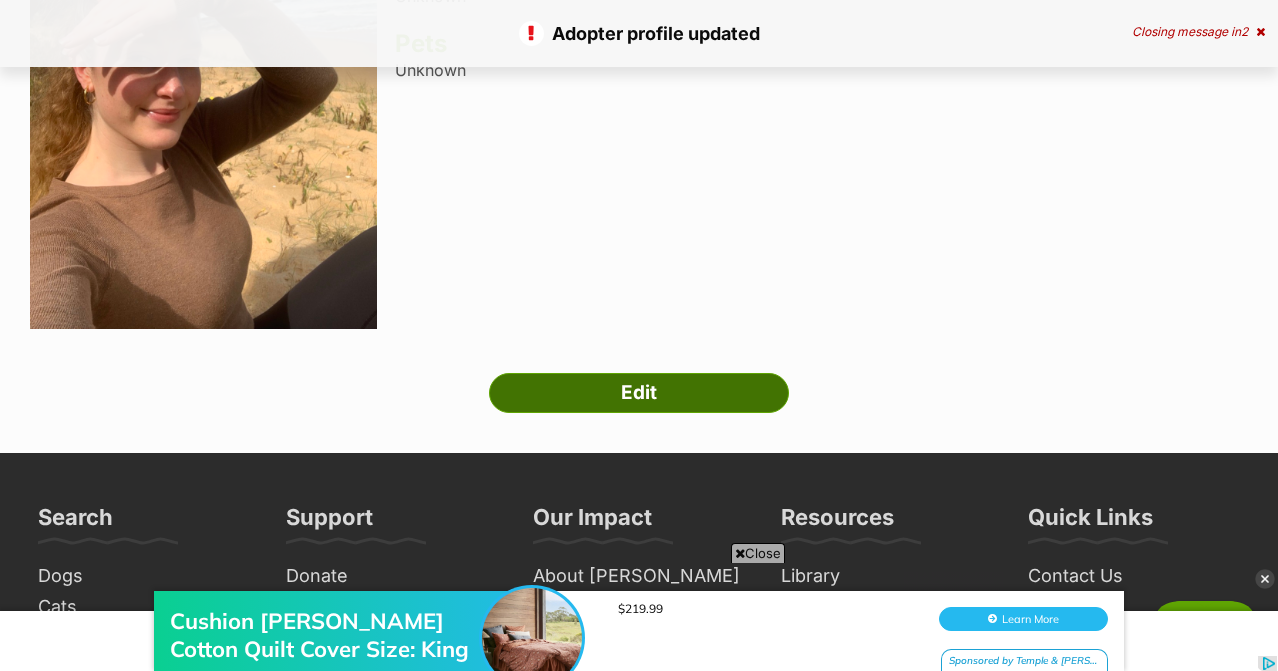 click on "Edit" at bounding box center [639, 393] 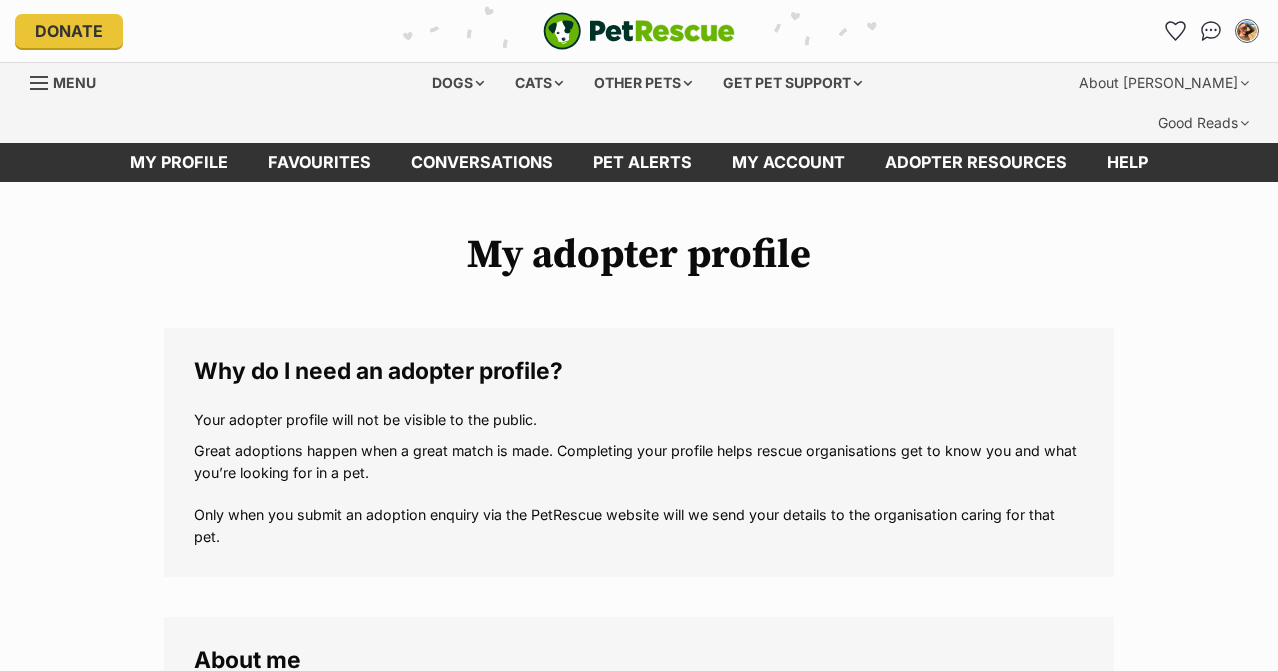 scroll, scrollTop: 449, scrollLeft: 0, axis: vertical 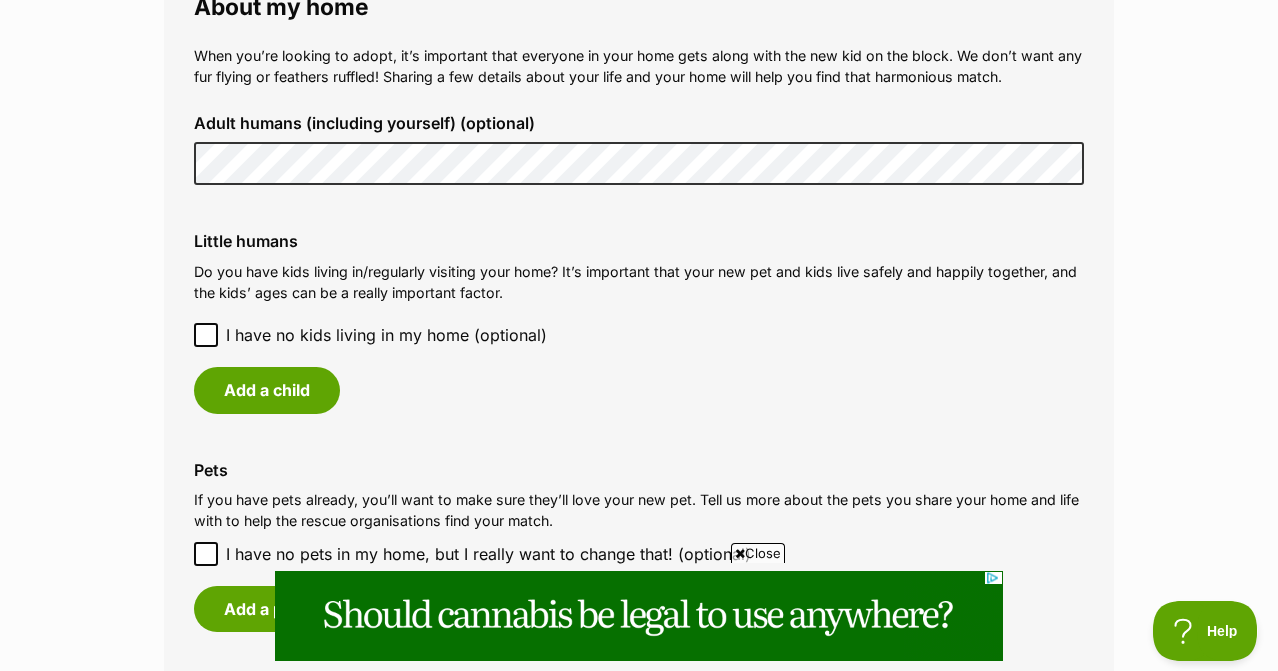 click 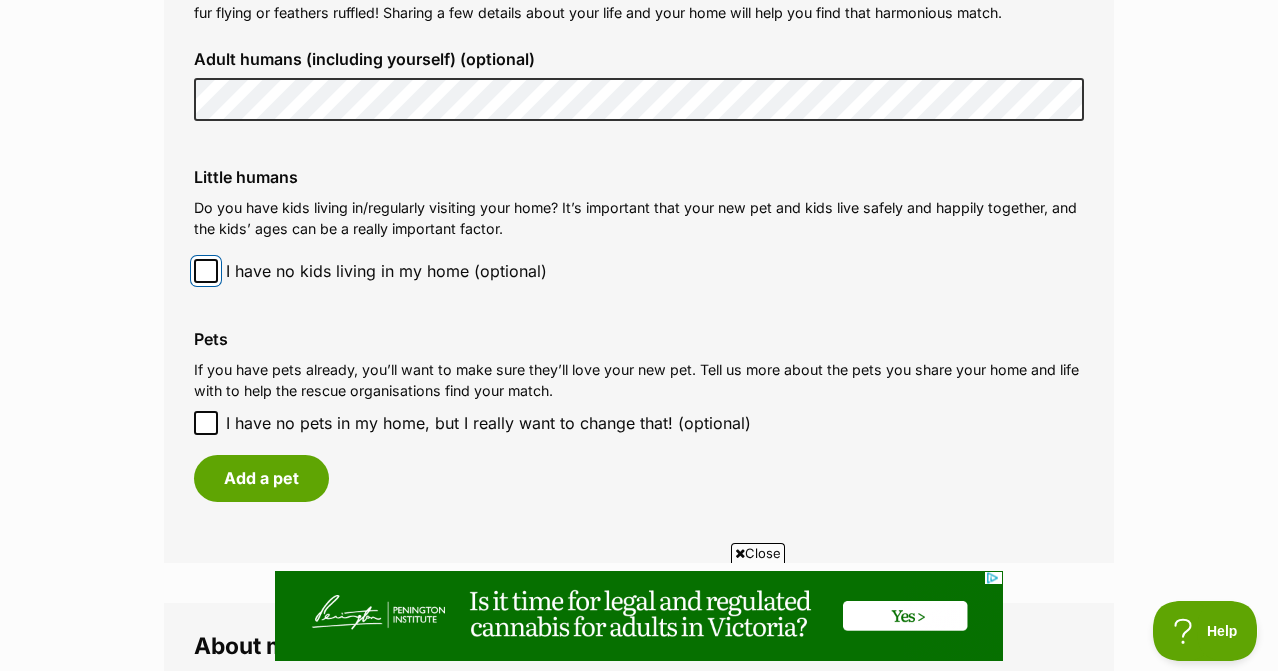 scroll, scrollTop: 1887, scrollLeft: 0, axis: vertical 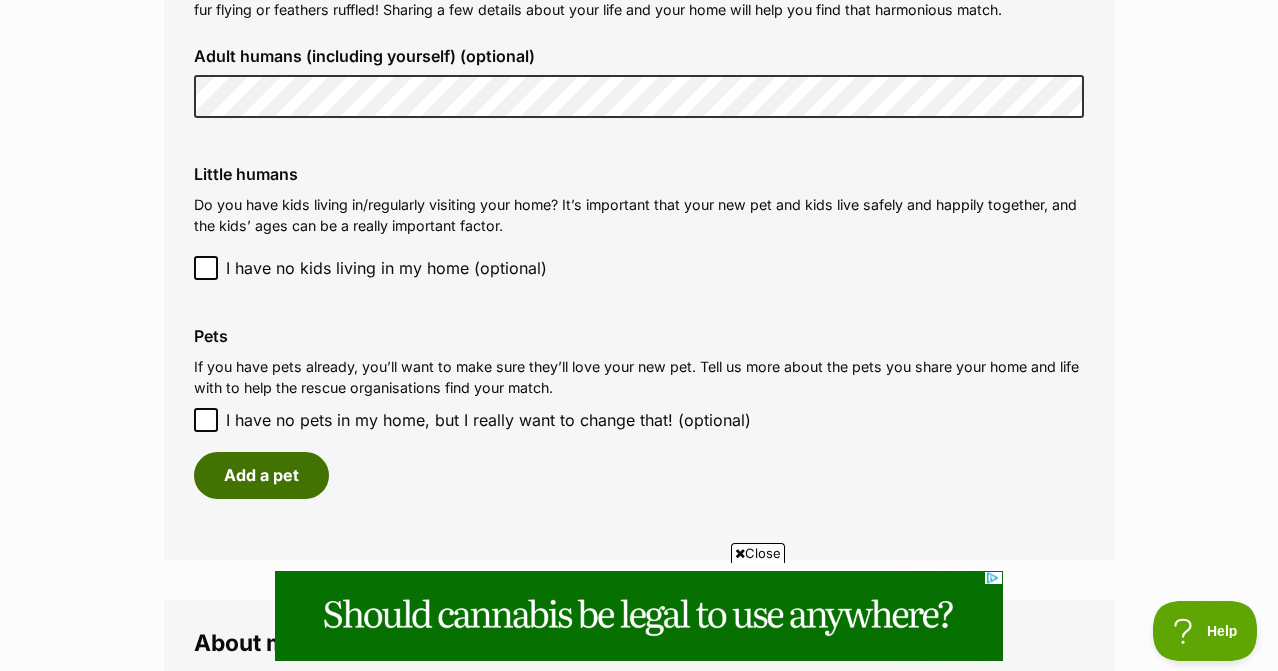 click on "Add a pet" at bounding box center (261, 475) 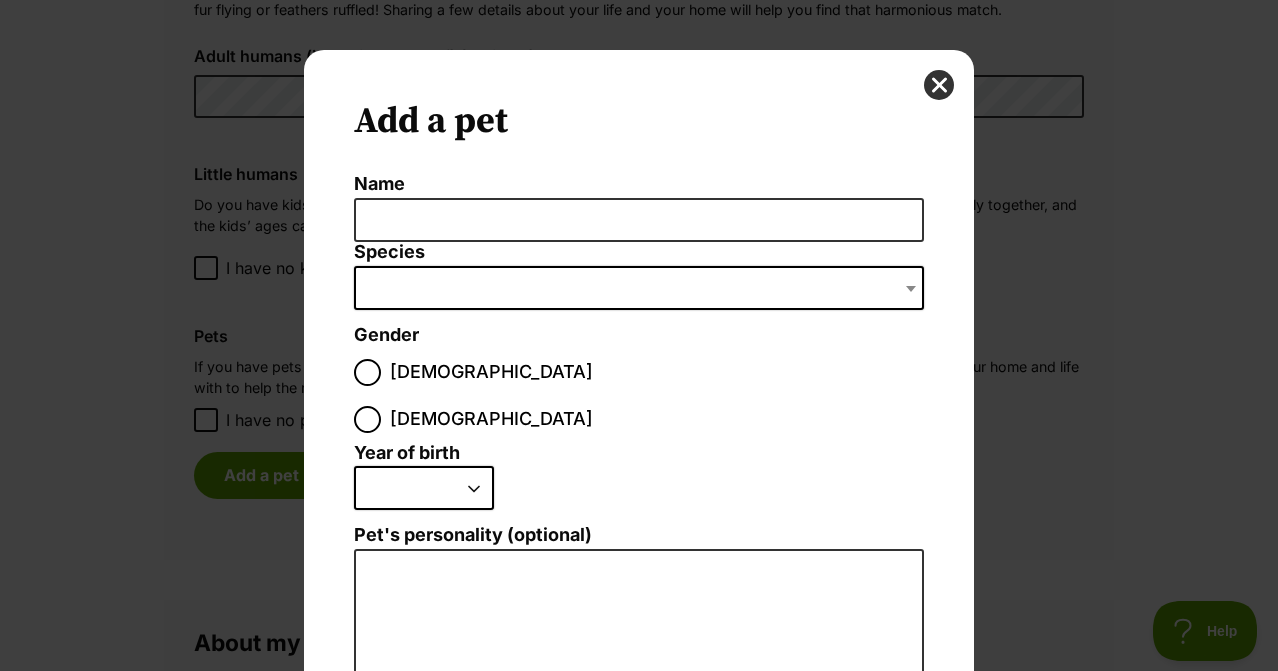 scroll, scrollTop: 0, scrollLeft: 0, axis: both 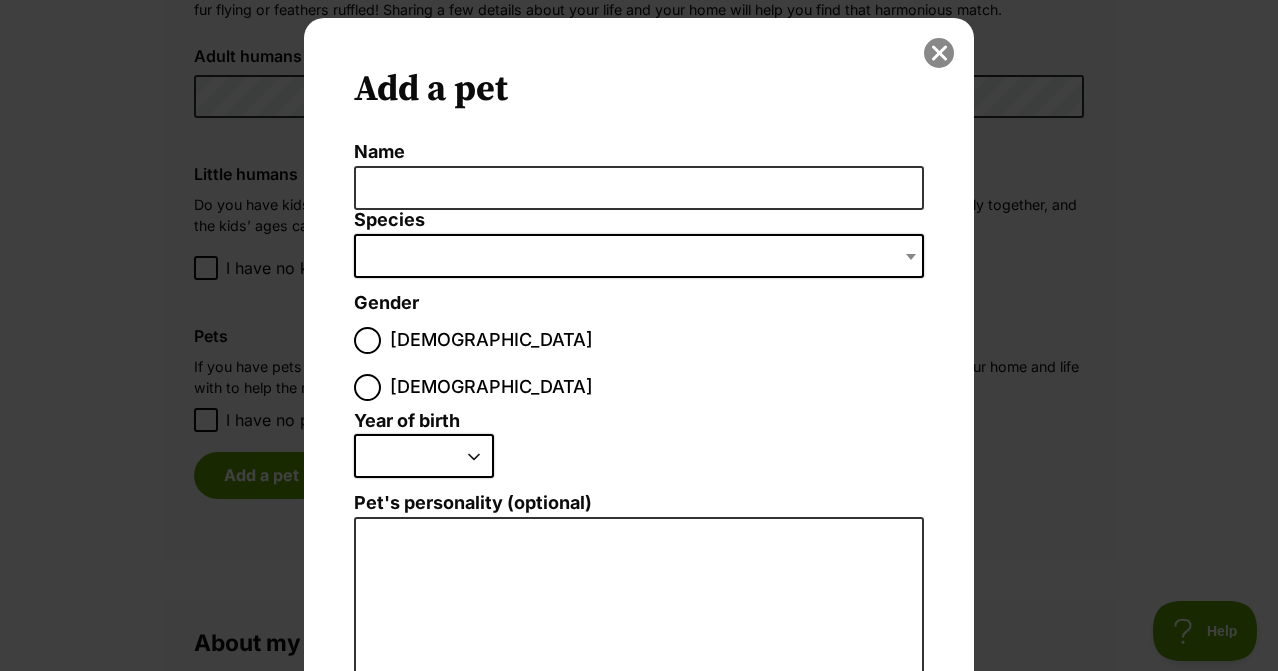 click at bounding box center (939, 53) 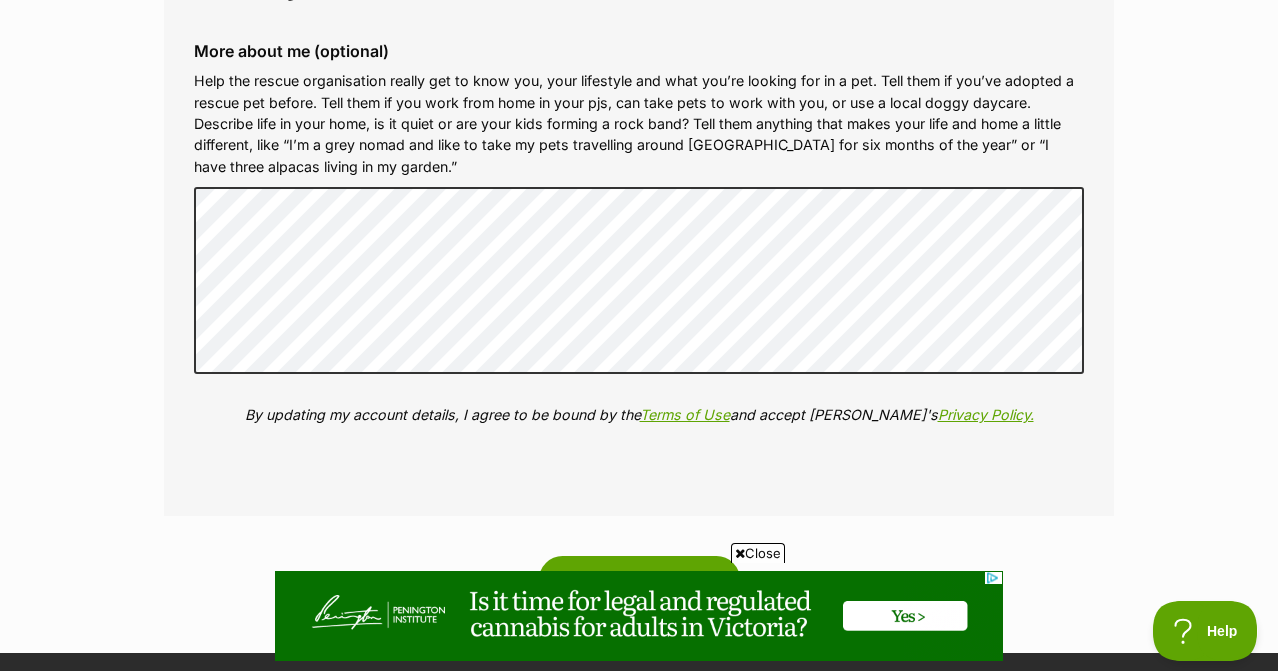 scroll, scrollTop: 2554, scrollLeft: 0, axis: vertical 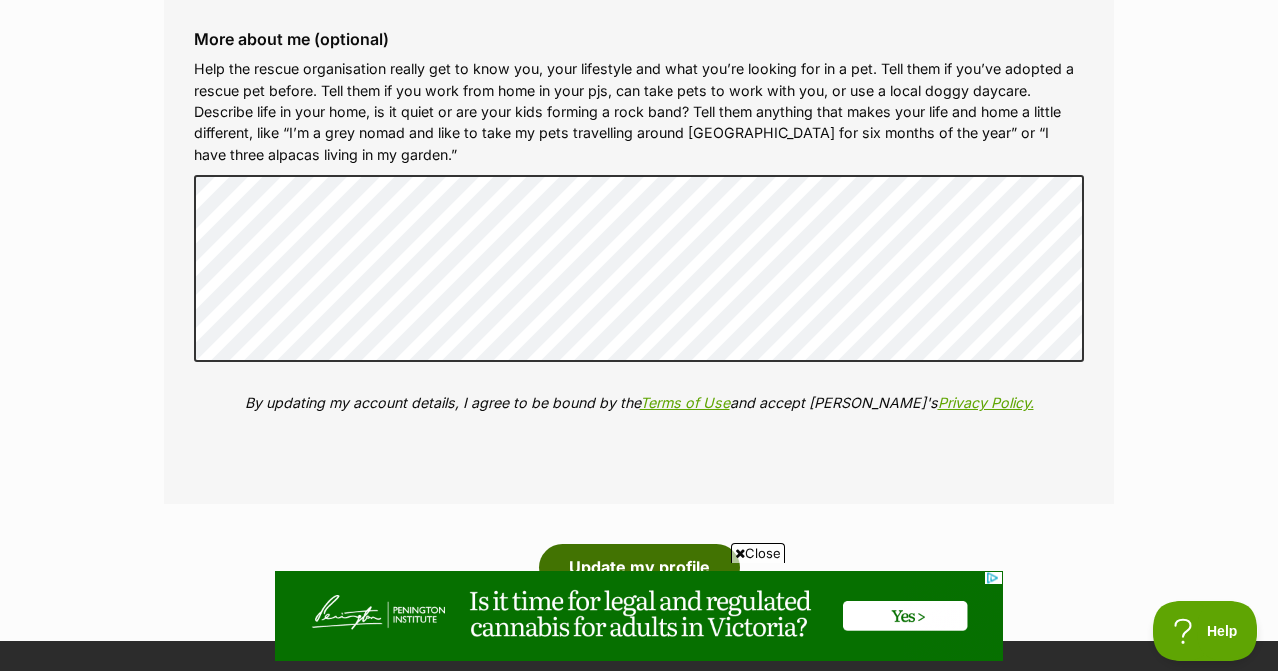 click on "Update my profile" at bounding box center [639, 567] 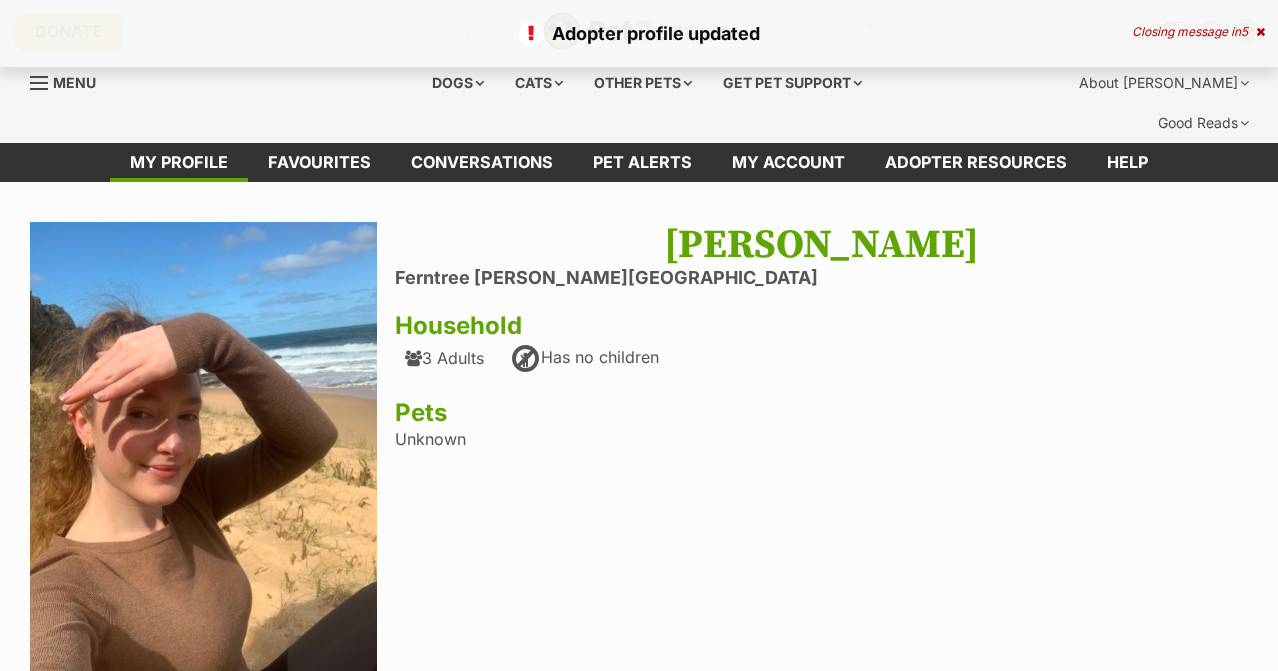scroll, scrollTop: 0, scrollLeft: 0, axis: both 